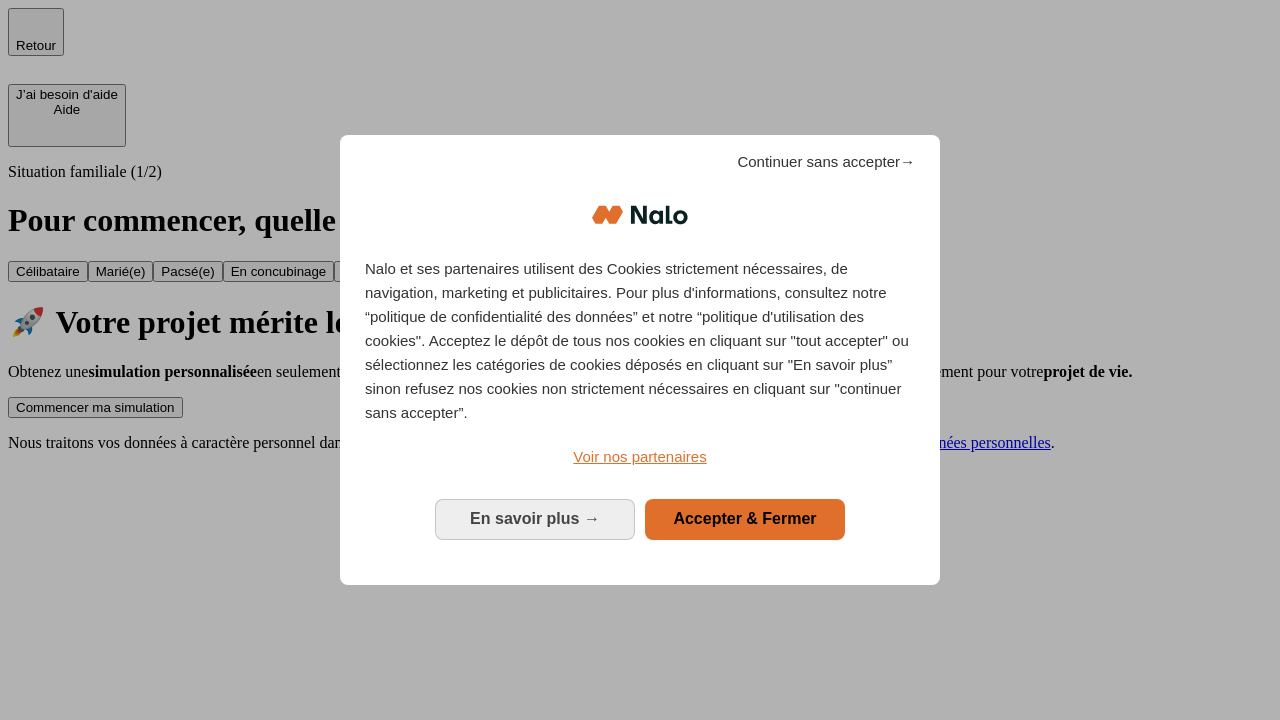 scroll, scrollTop: 0, scrollLeft: 0, axis: both 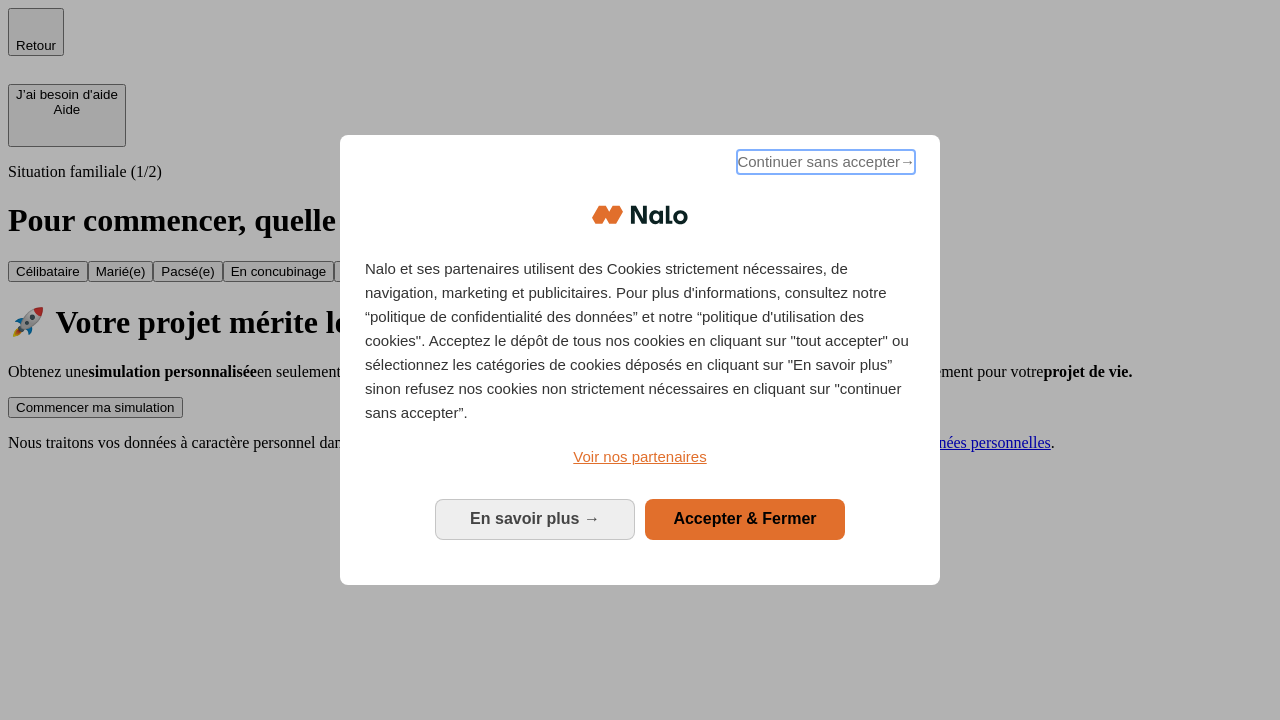 click on "Continuer sans accepter  →" at bounding box center (826, 162) 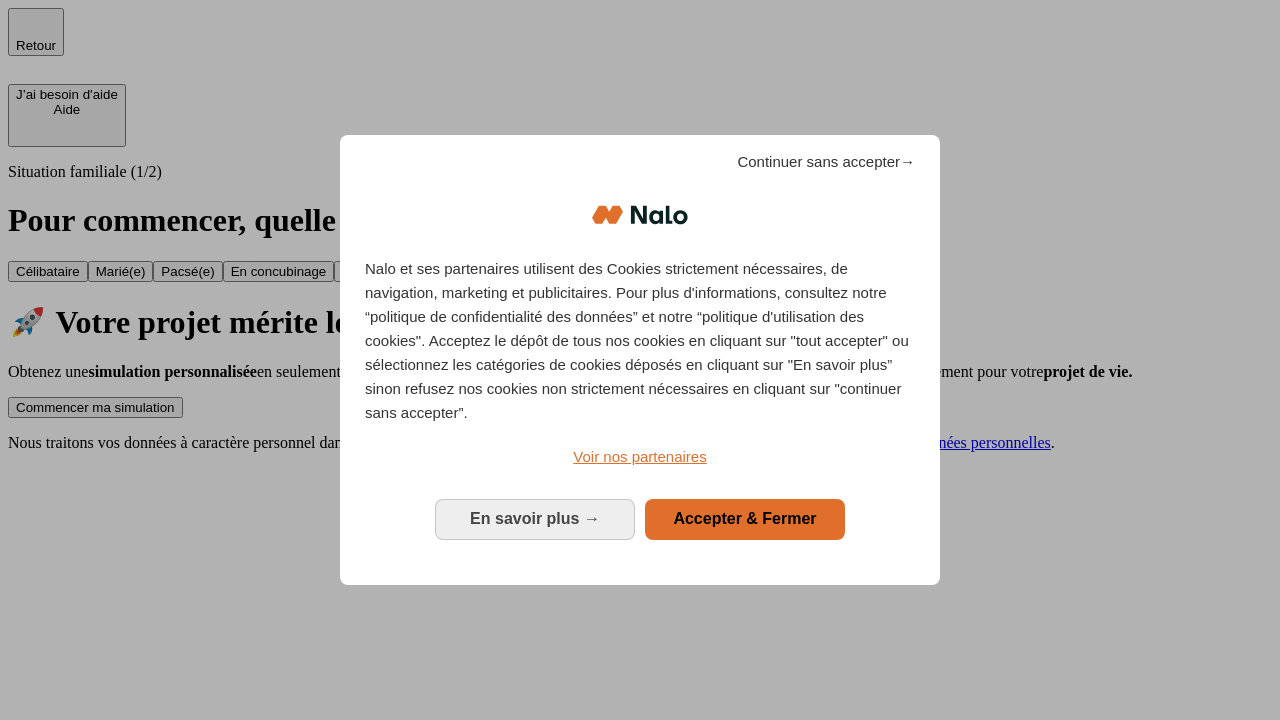 click on "Commencer ma simulation" at bounding box center (95, 407) 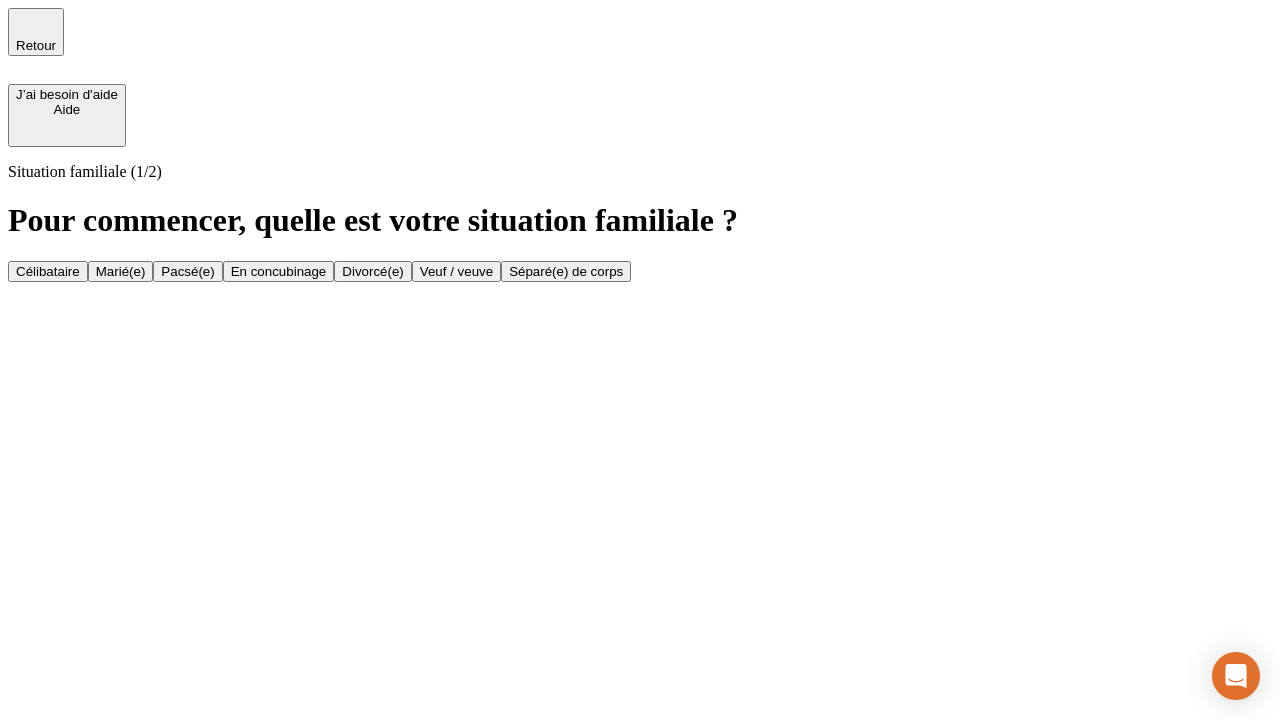 click on "Veuf / veuve" at bounding box center (456, 271) 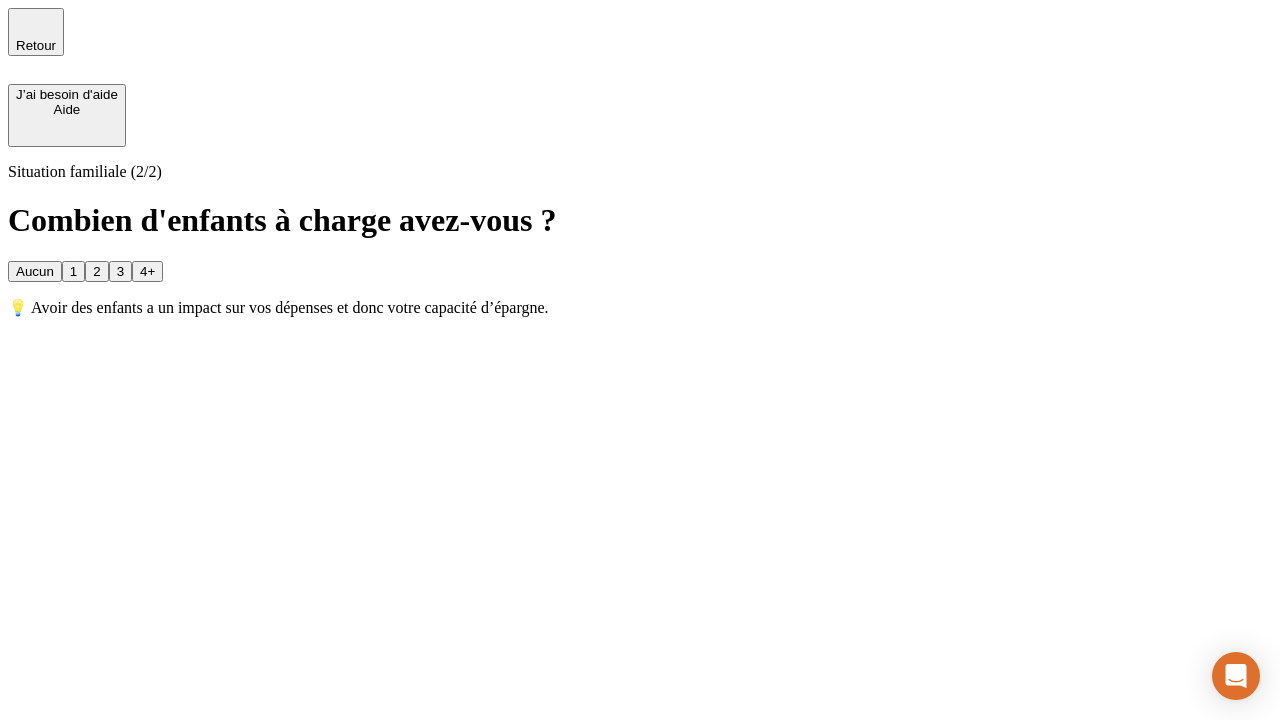click on "1" at bounding box center [73, 271] 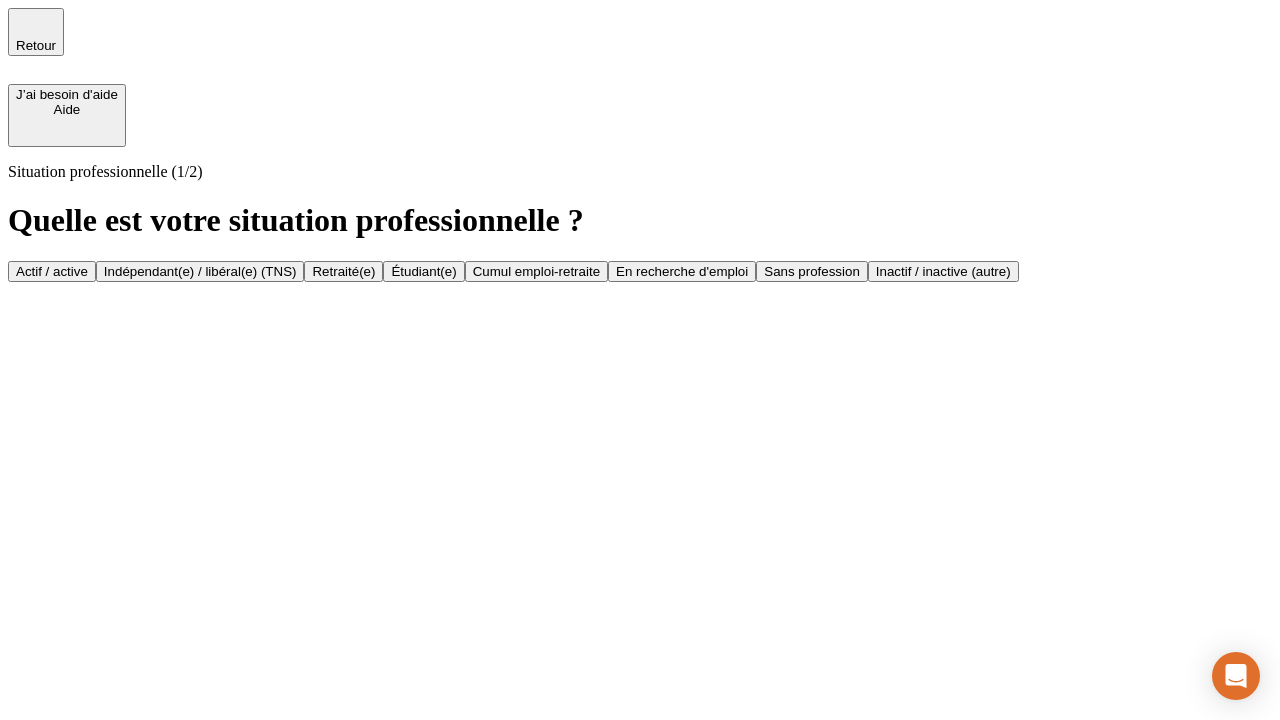 click on "Retraité(e)" at bounding box center (343, 271) 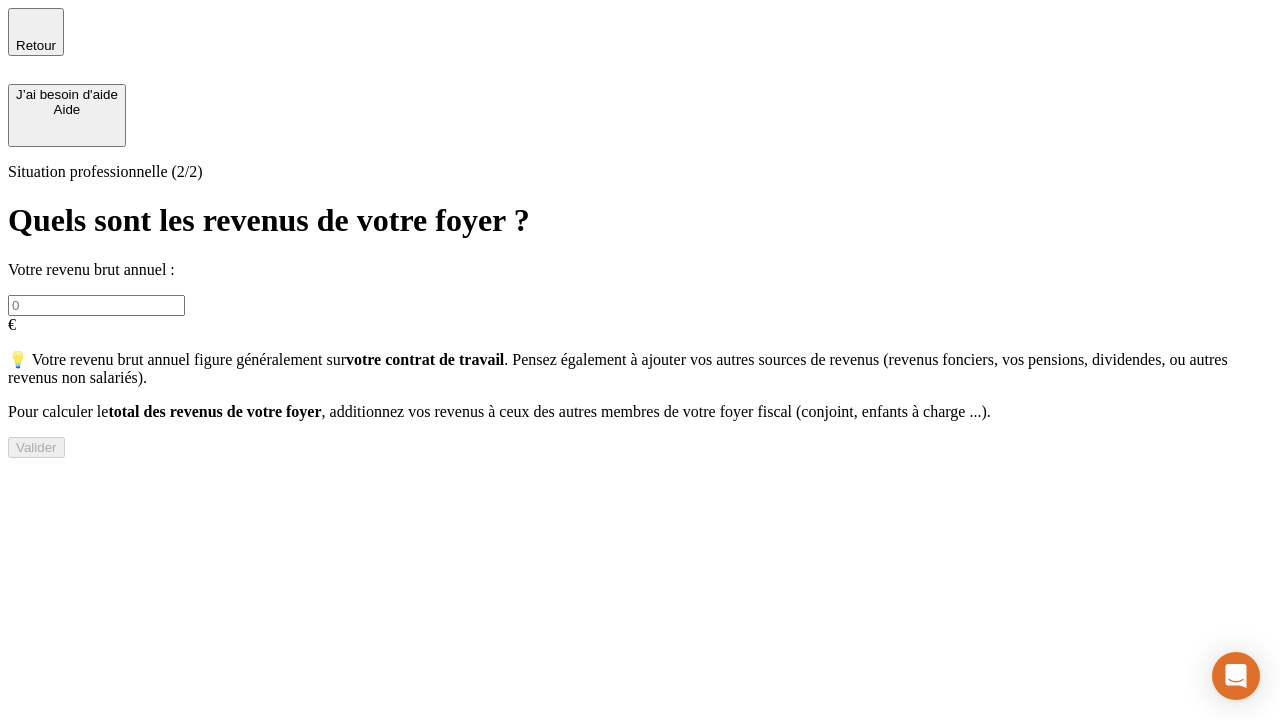 click at bounding box center (96, 305) 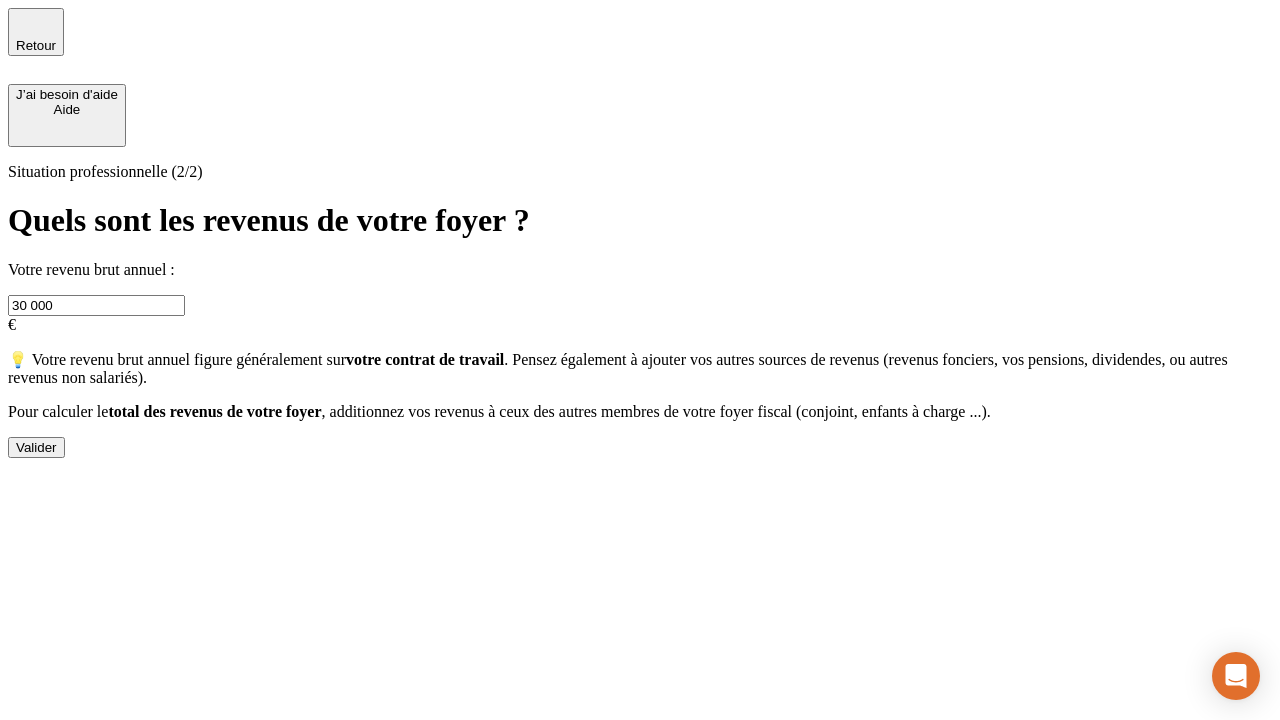 click on "Valider" at bounding box center [36, 447] 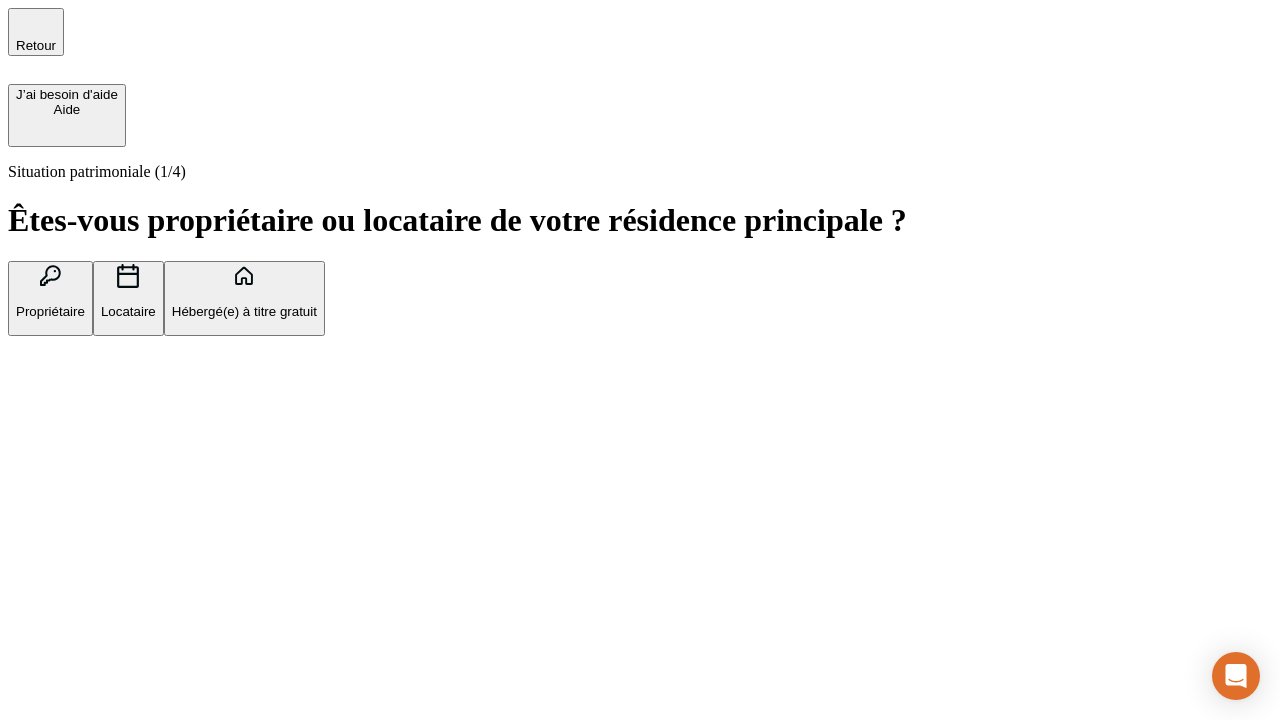 click on "Locataire" at bounding box center [128, 311] 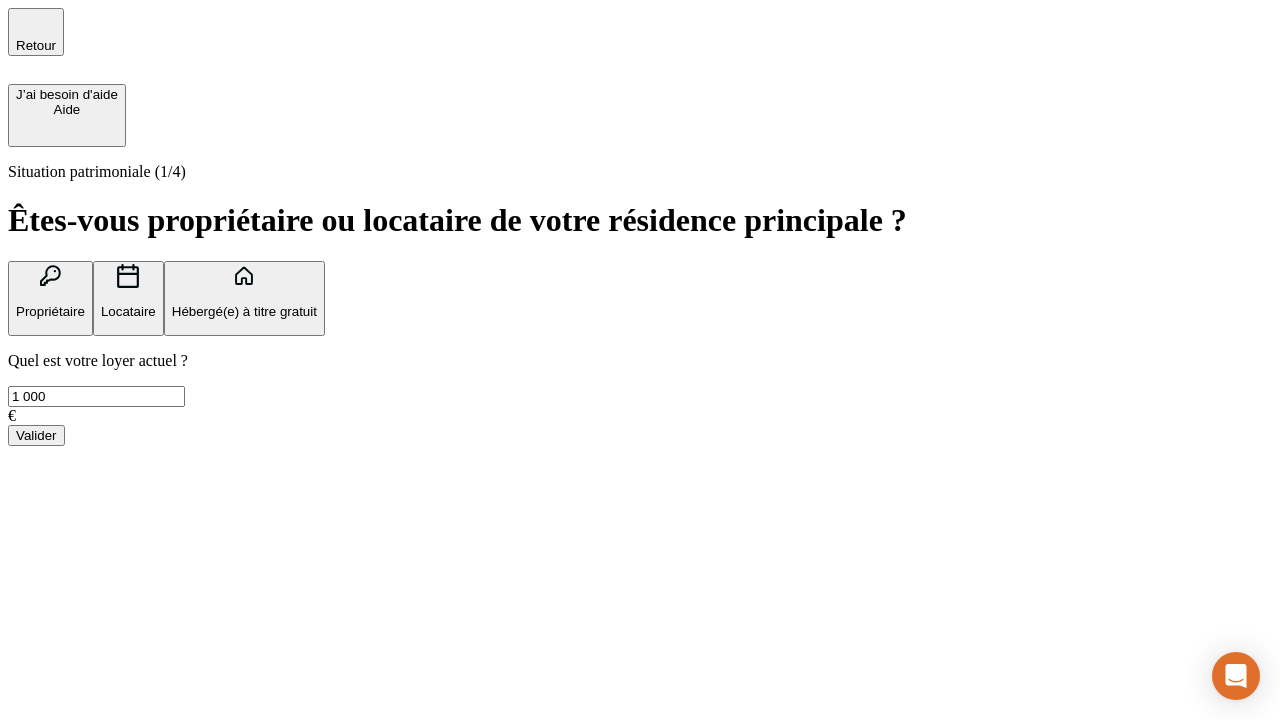 type on "1 000" 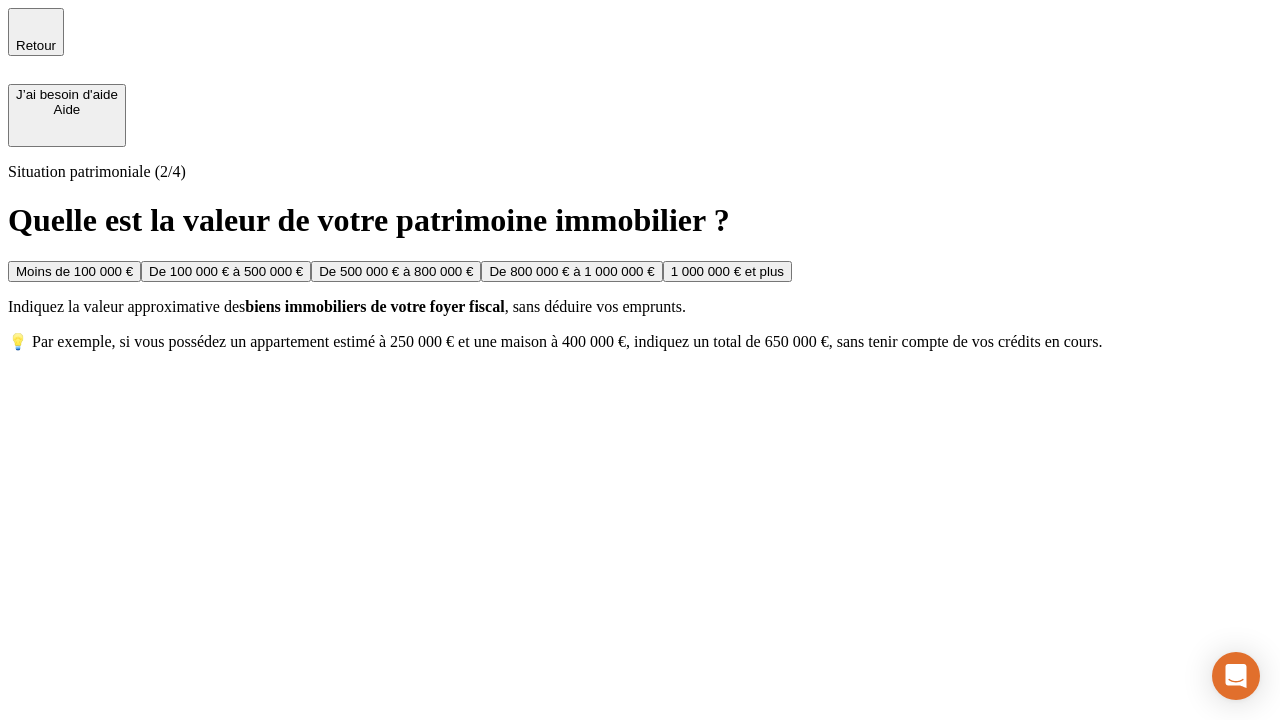 click on "Moins de 100 000 €" at bounding box center (74, 271) 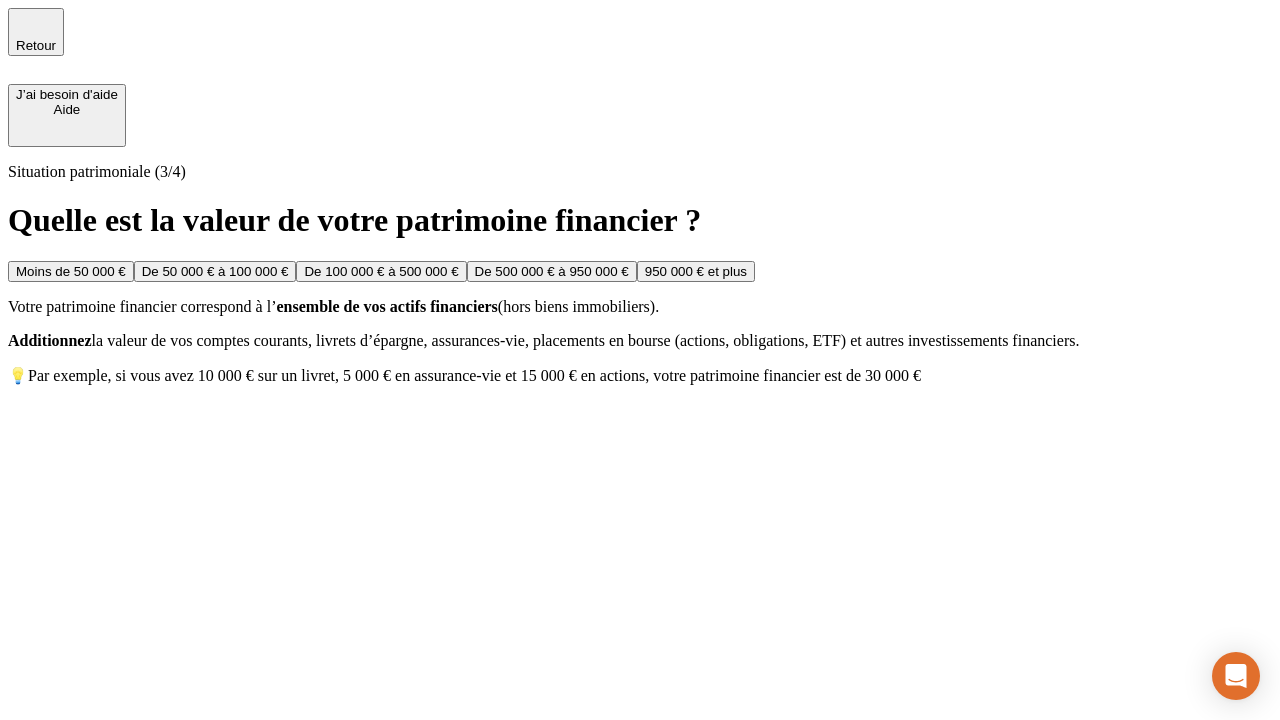 click on "Moins de 50 000 €" at bounding box center [71, 271] 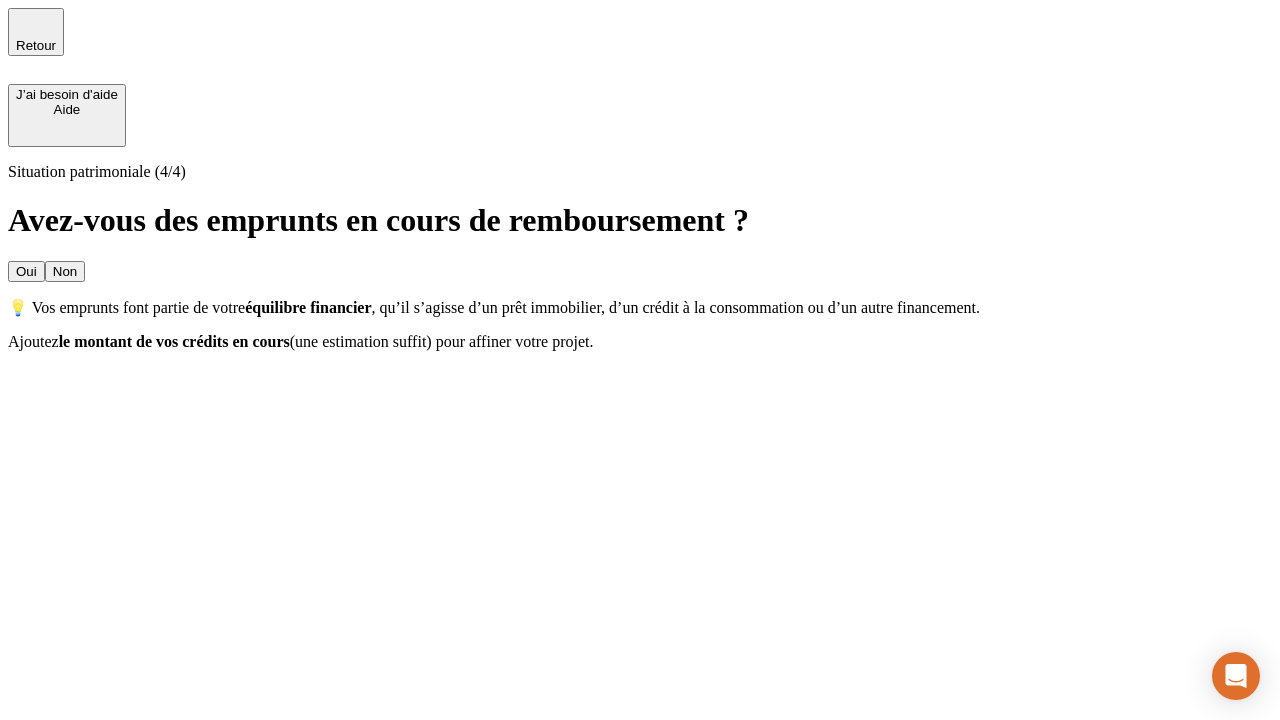 click on "Non" at bounding box center [65, 271] 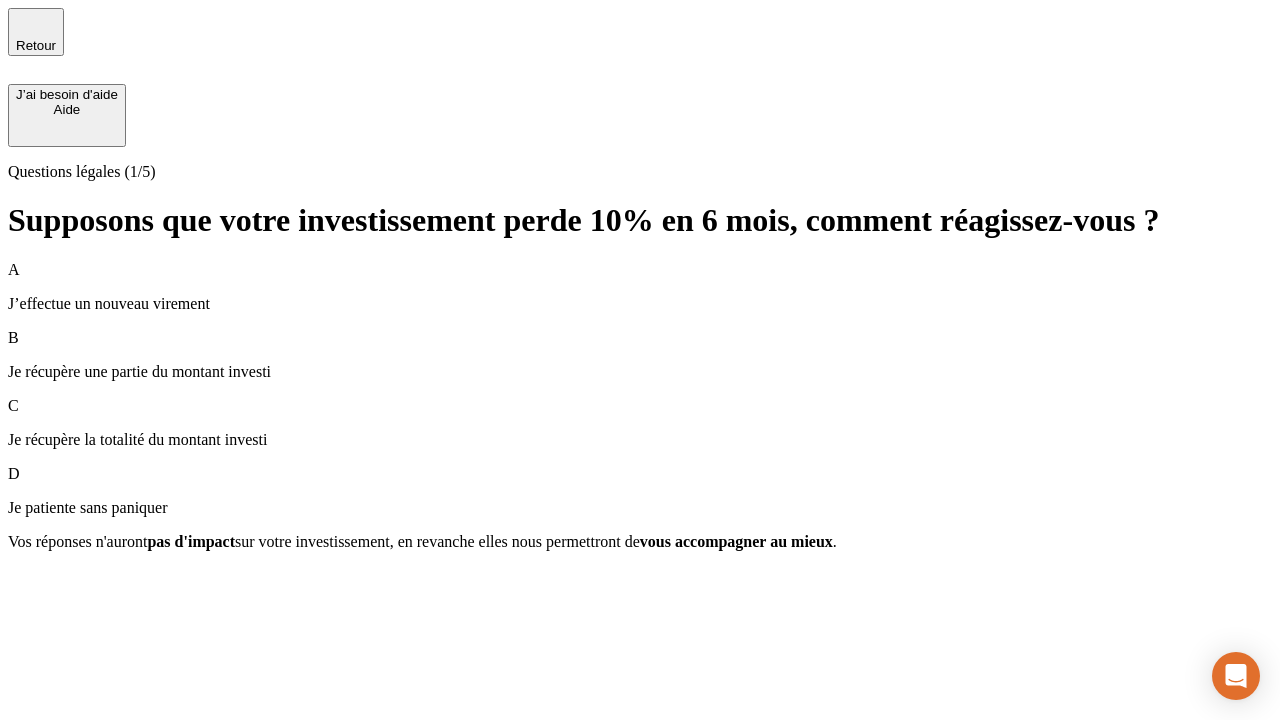 click on "Je récupère une partie du montant investi" at bounding box center (640, 372) 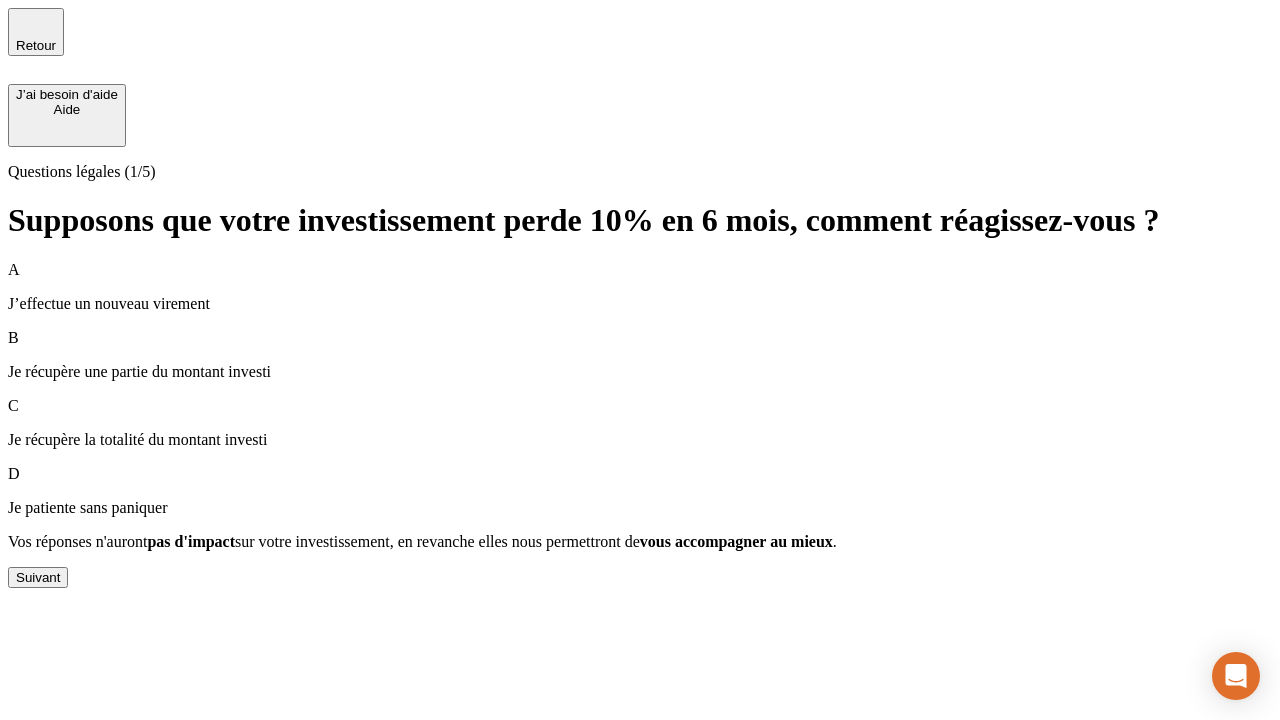 click on "Suivant" at bounding box center (38, 577) 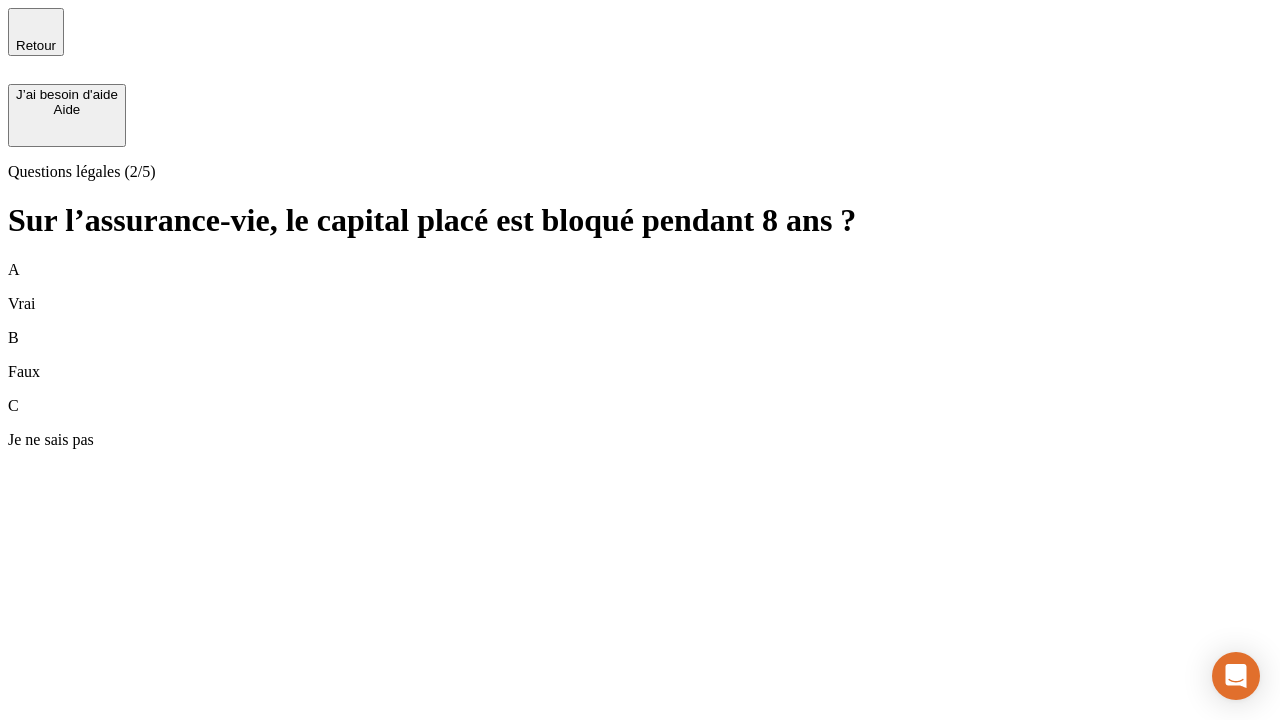 click on "B Faux" at bounding box center (640, 355) 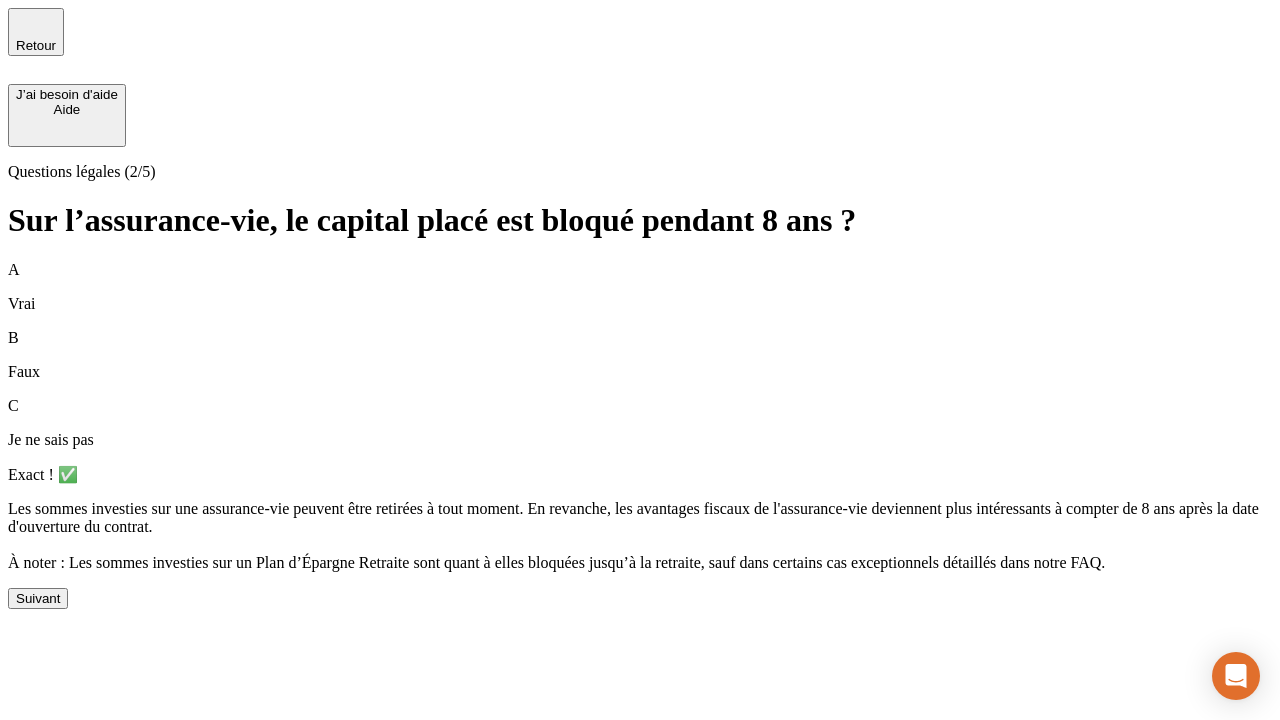 click on "Suivant" at bounding box center [38, 598] 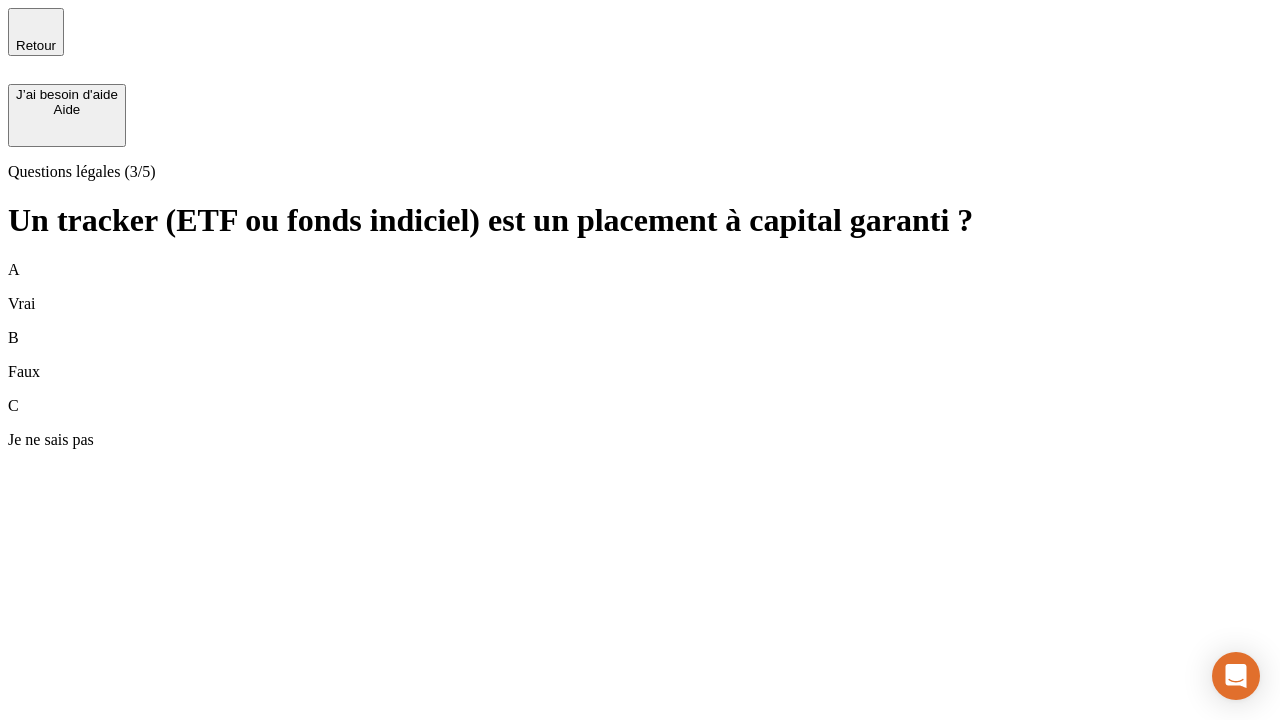 click on "B Faux" at bounding box center [640, 355] 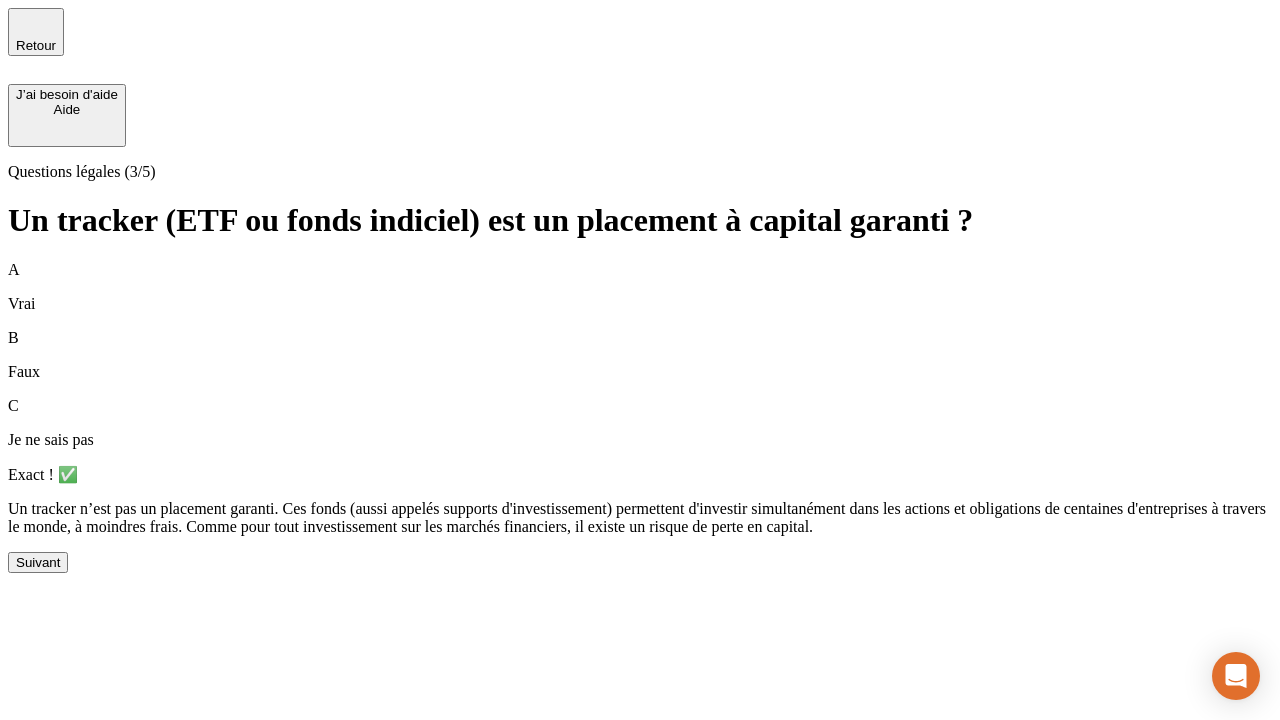 click on "Suivant" at bounding box center [38, 562] 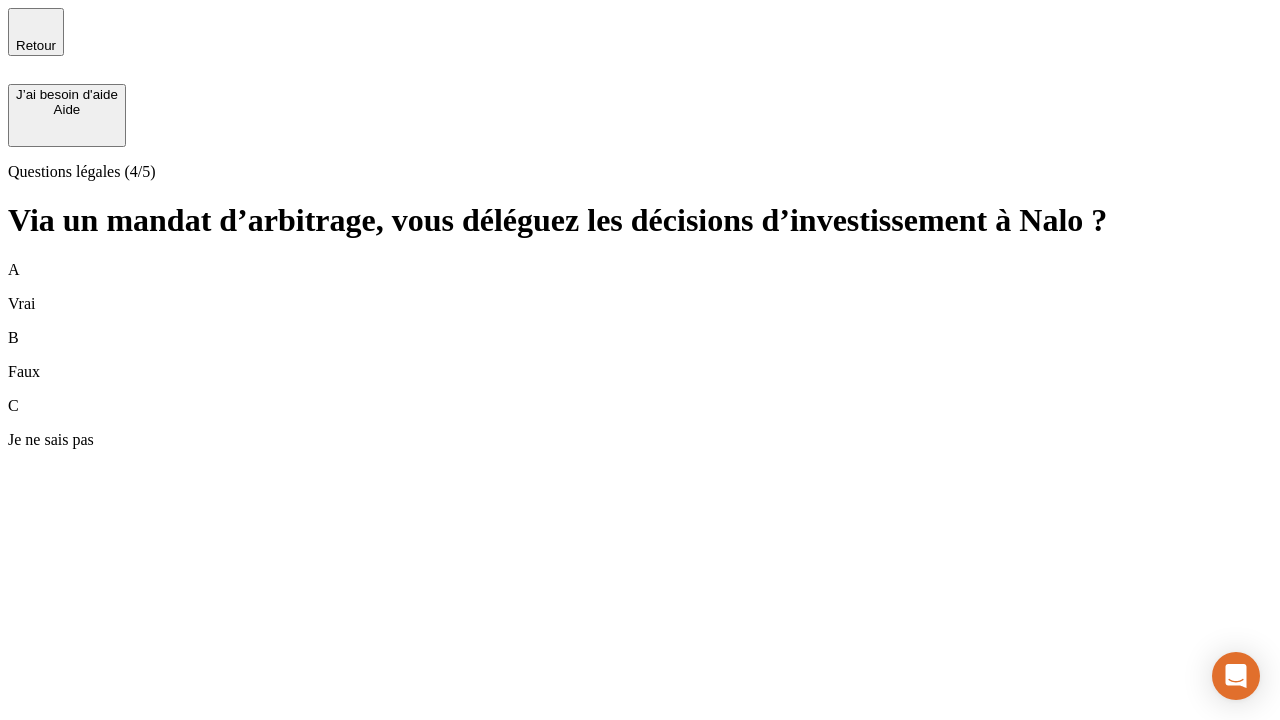 click on "A Vrai" at bounding box center [640, 287] 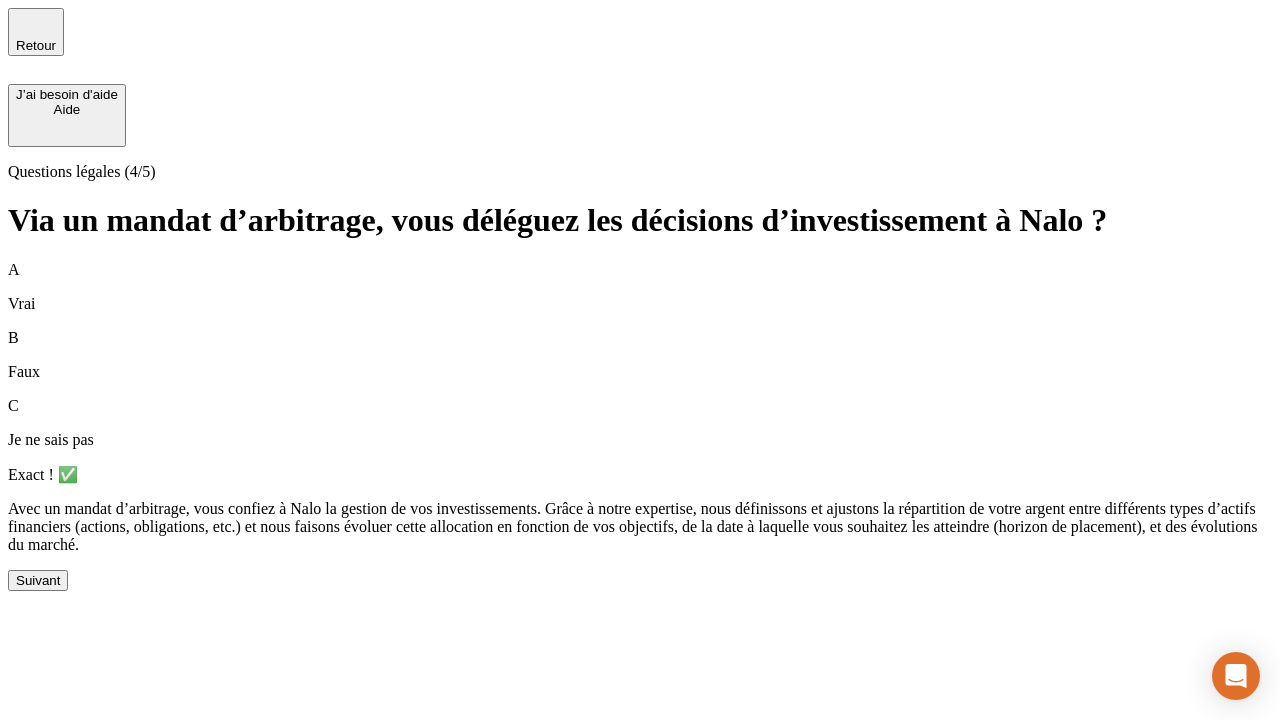 click on "Suivant" at bounding box center (38, 580) 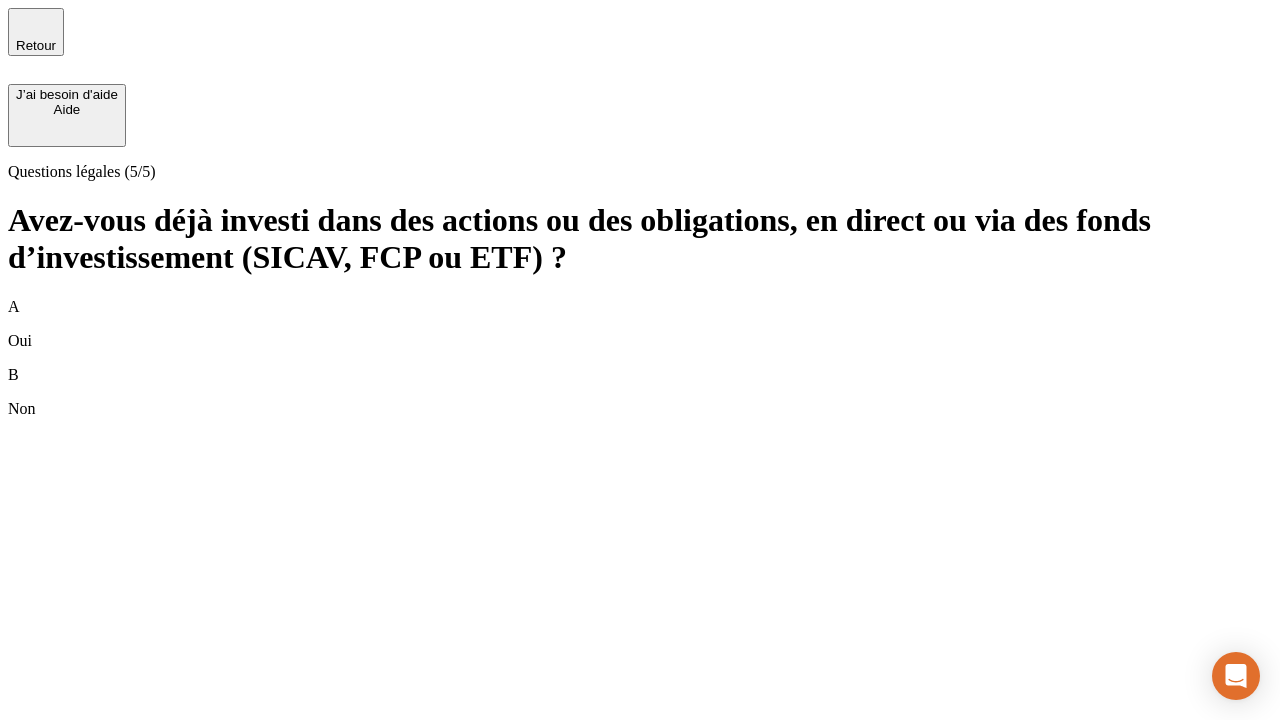 click on "A Oui" at bounding box center [640, 324] 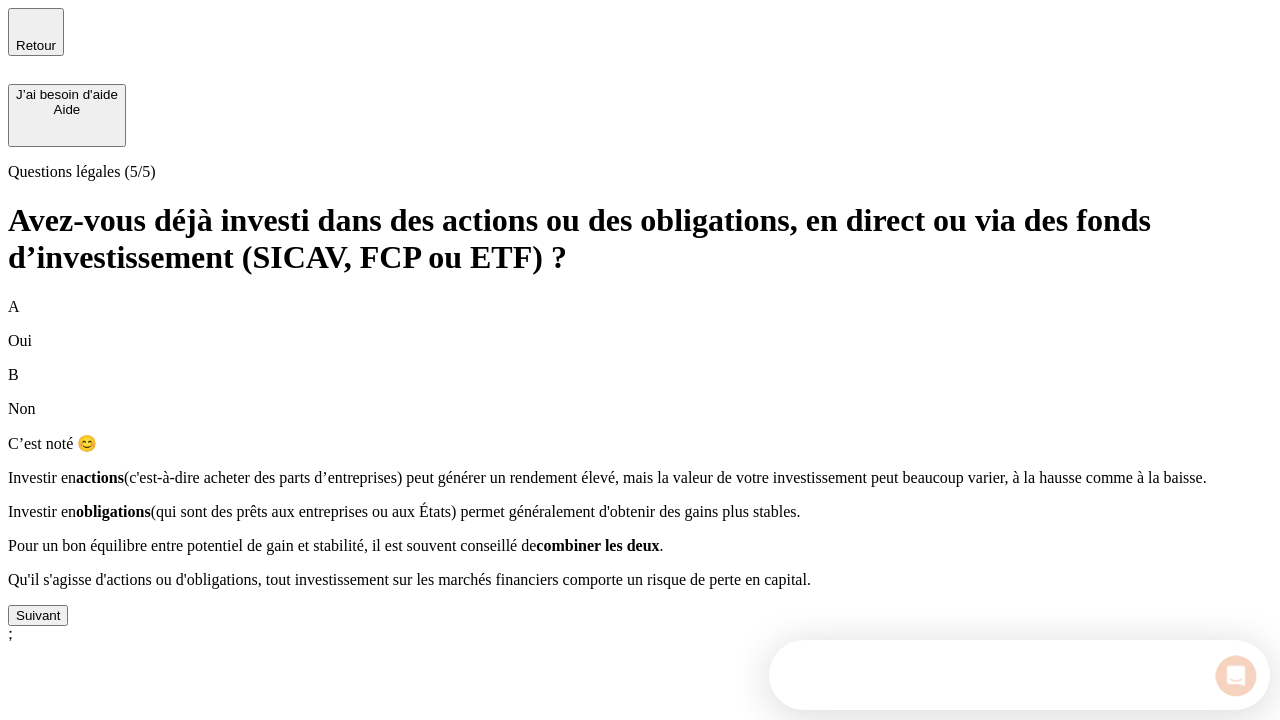 scroll, scrollTop: 0, scrollLeft: 0, axis: both 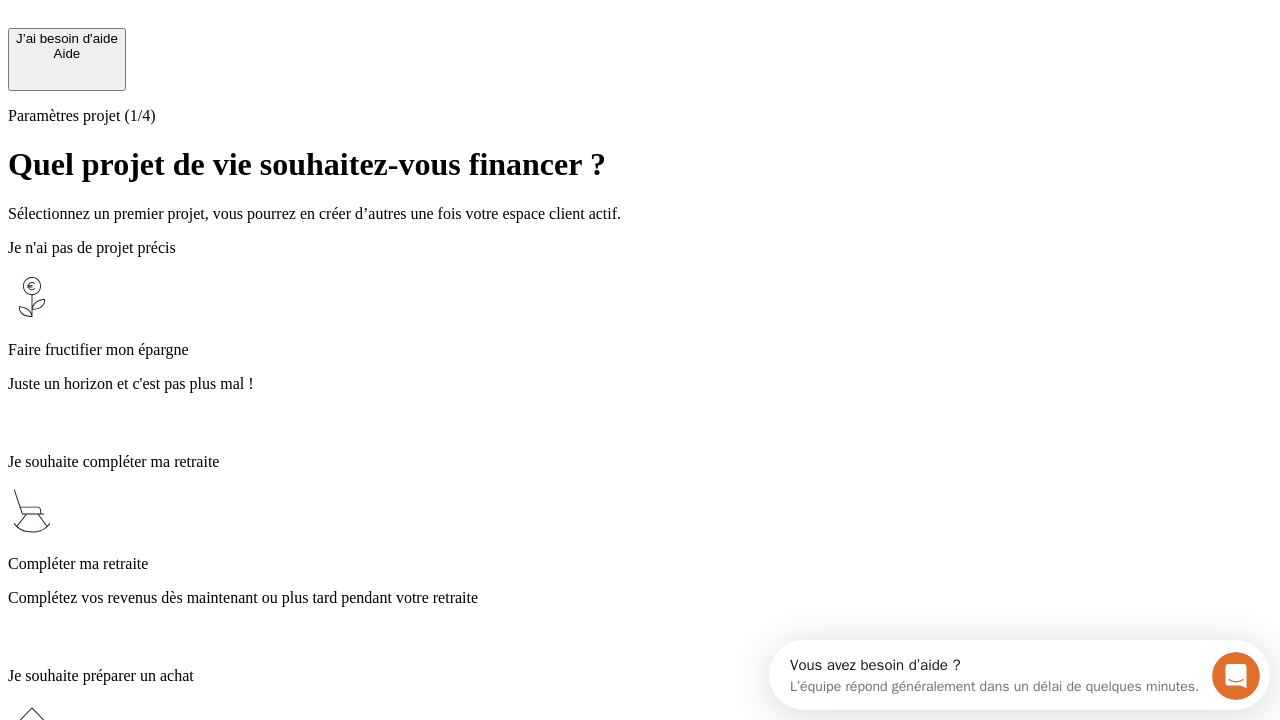 click on "Juste un horizon et c'est pas plus mal !" at bounding box center [640, 384] 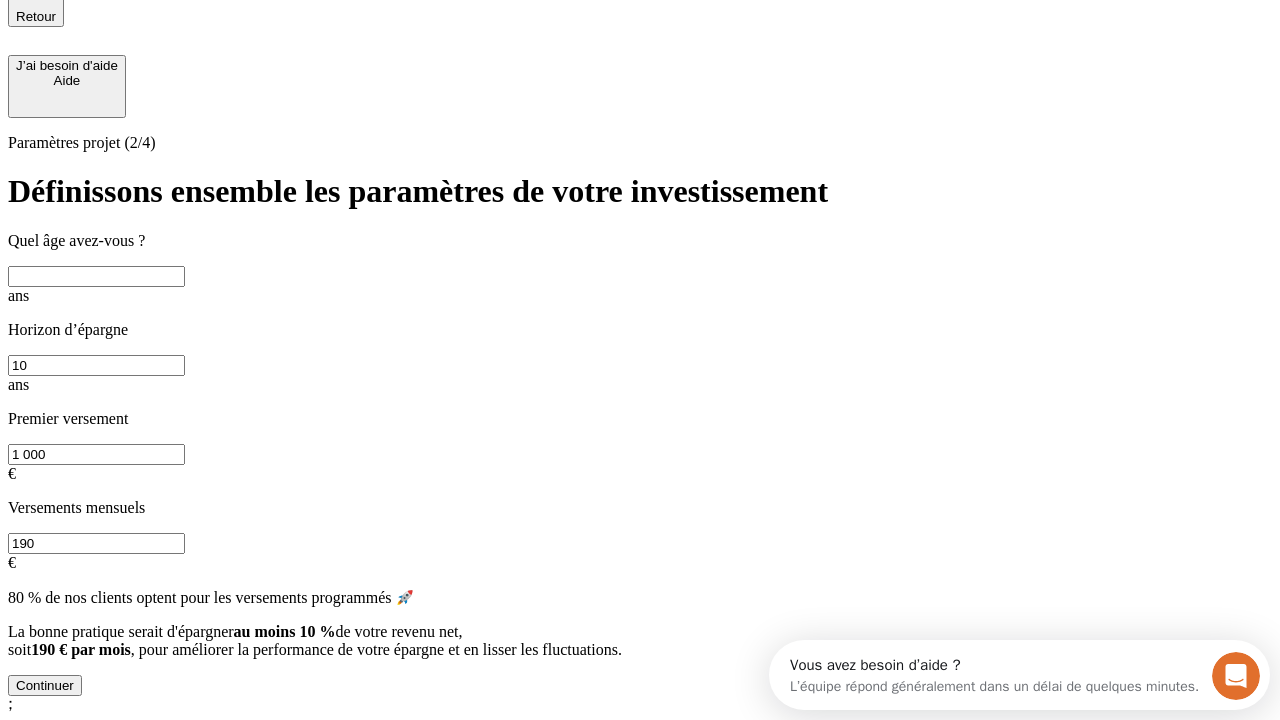 scroll, scrollTop: 22, scrollLeft: 0, axis: vertical 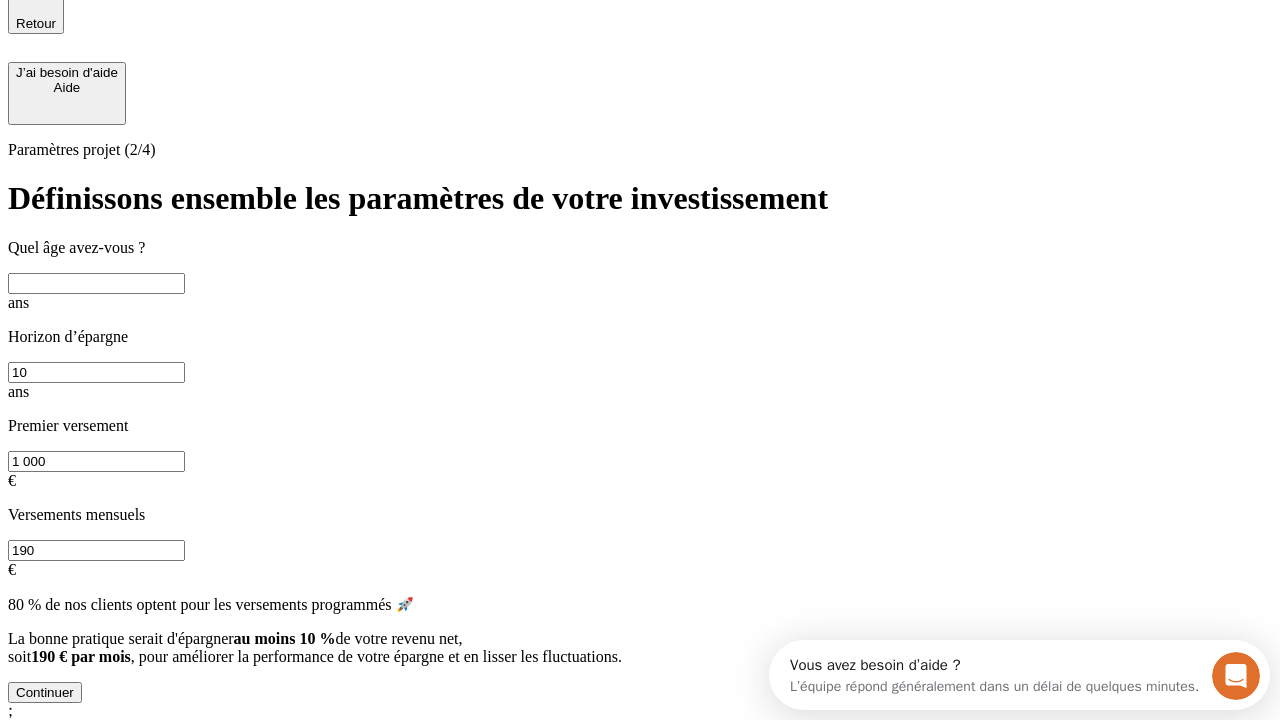 click at bounding box center (96, 283) 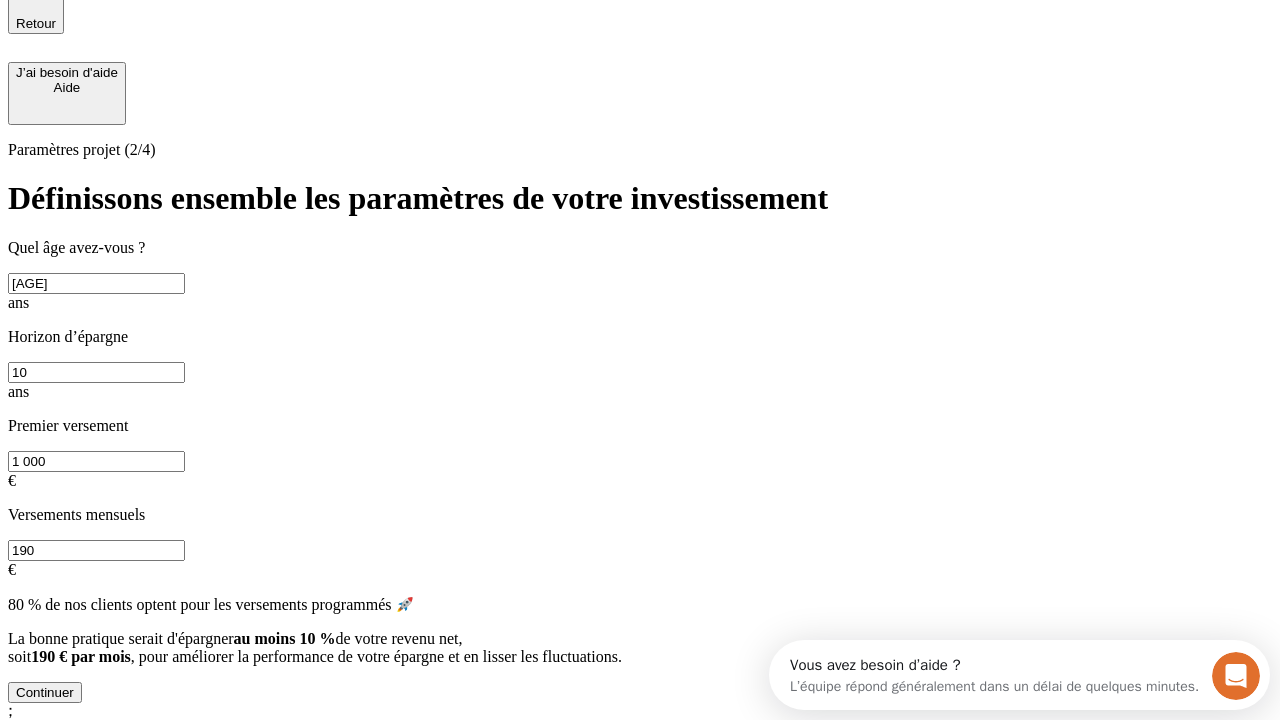 type on "[AGE]" 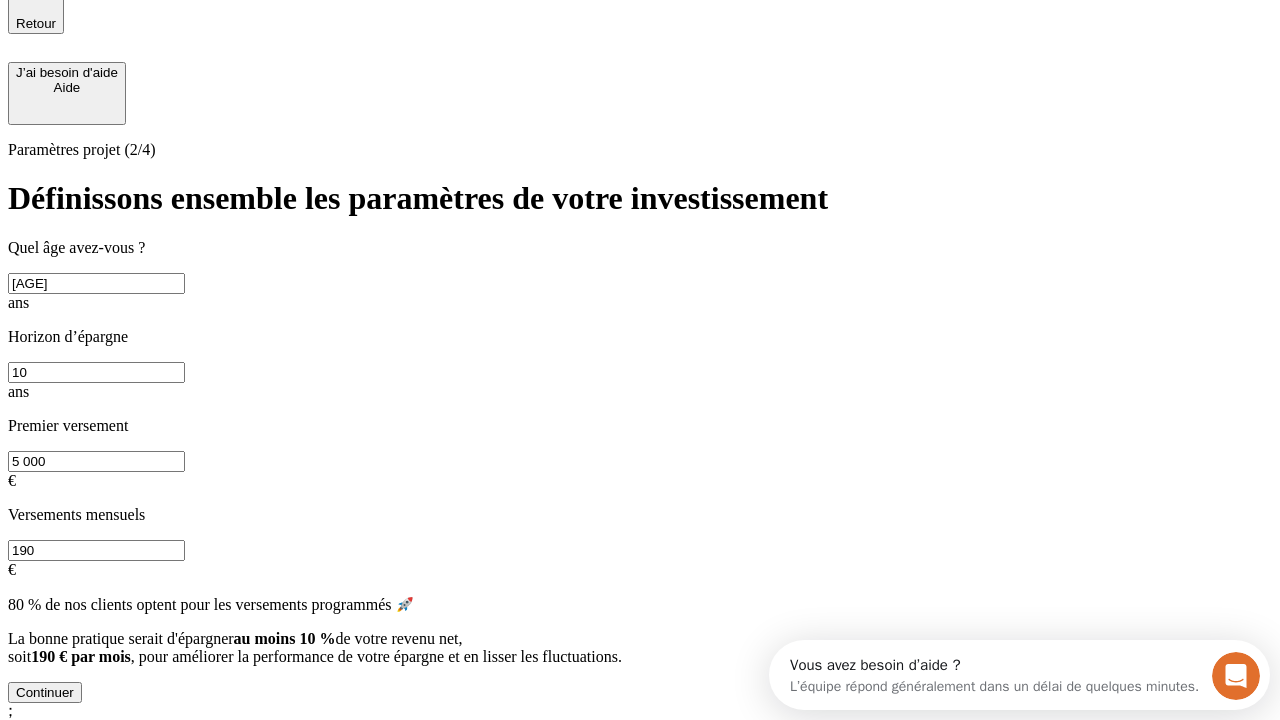 type on "5 000" 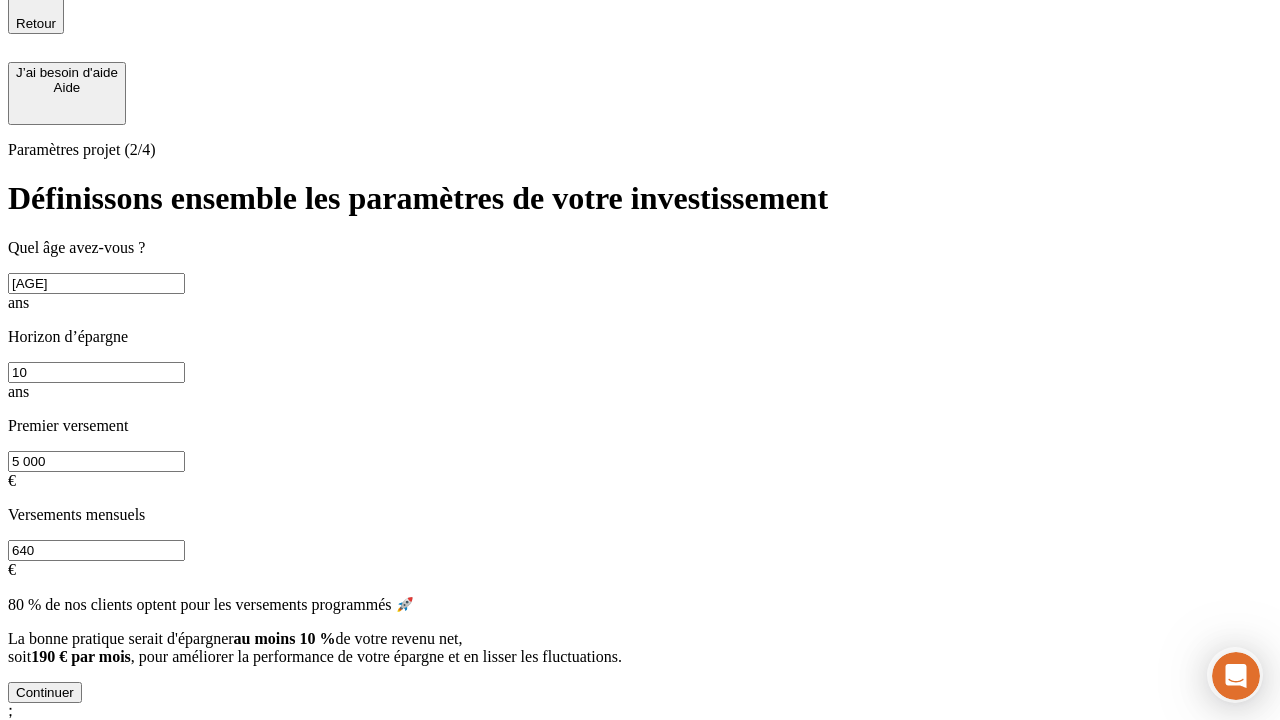type on "640" 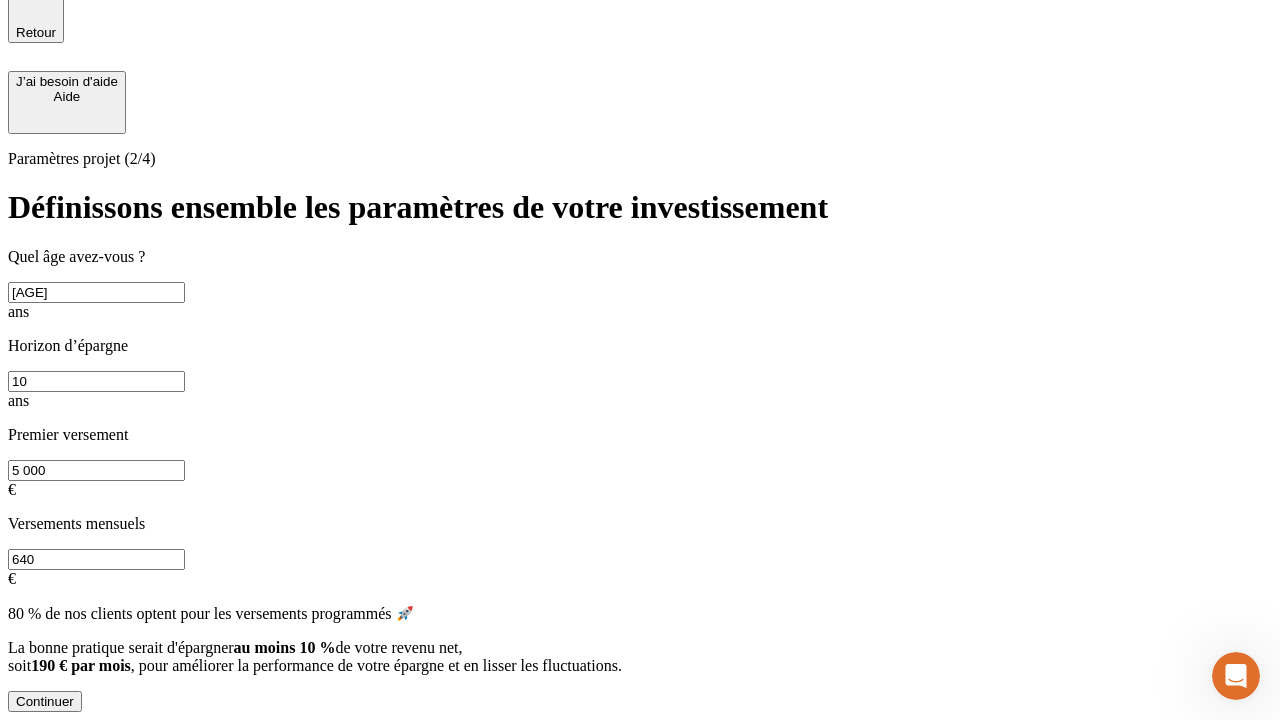 scroll, scrollTop: 0, scrollLeft: 0, axis: both 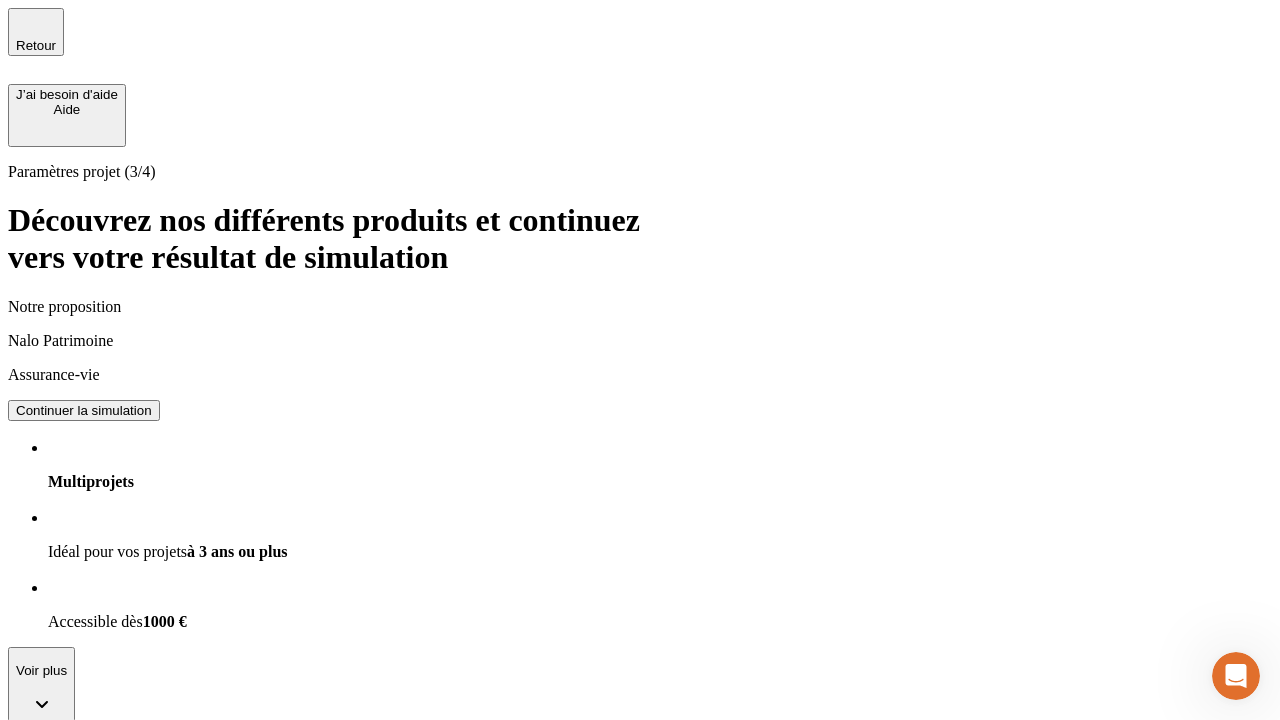 click on "Continuer la simulation" at bounding box center (84, 410) 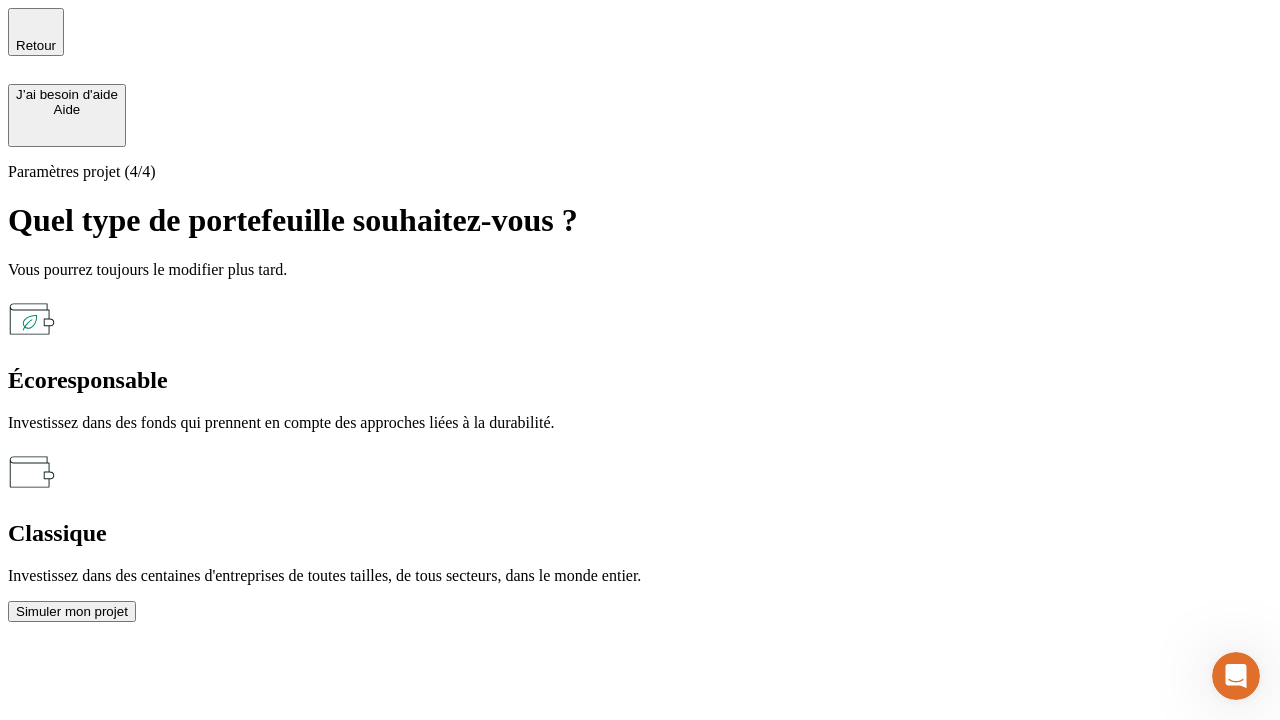 click on "Écoresponsable" at bounding box center [640, 380] 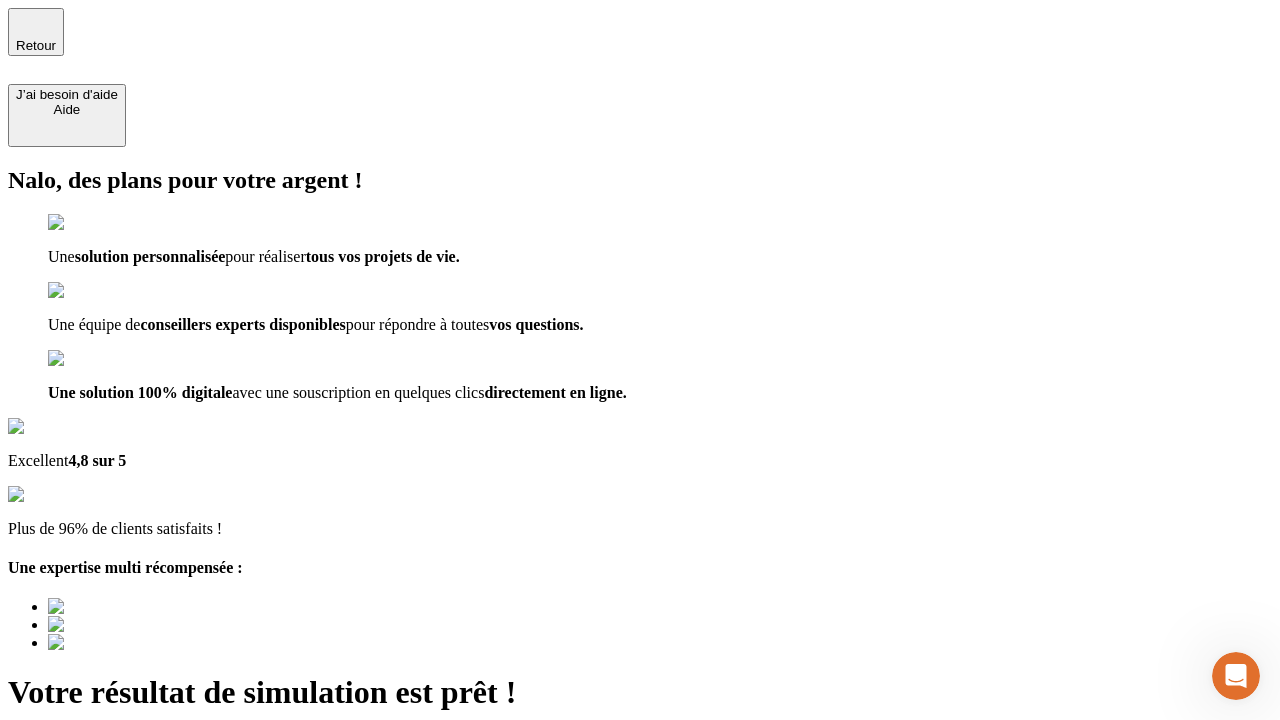 click on "Découvrir ma simulation" at bounding box center (87, 881) 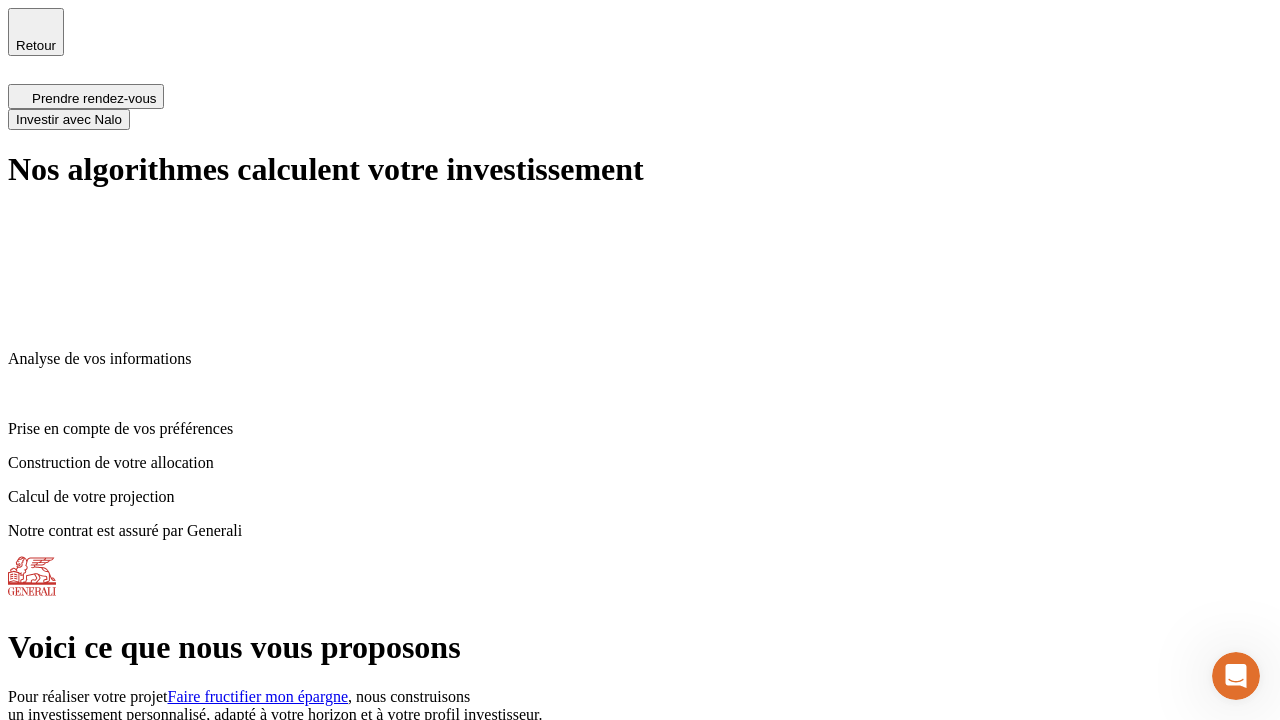 scroll, scrollTop: 8, scrollLeft: 0, axis: vertical 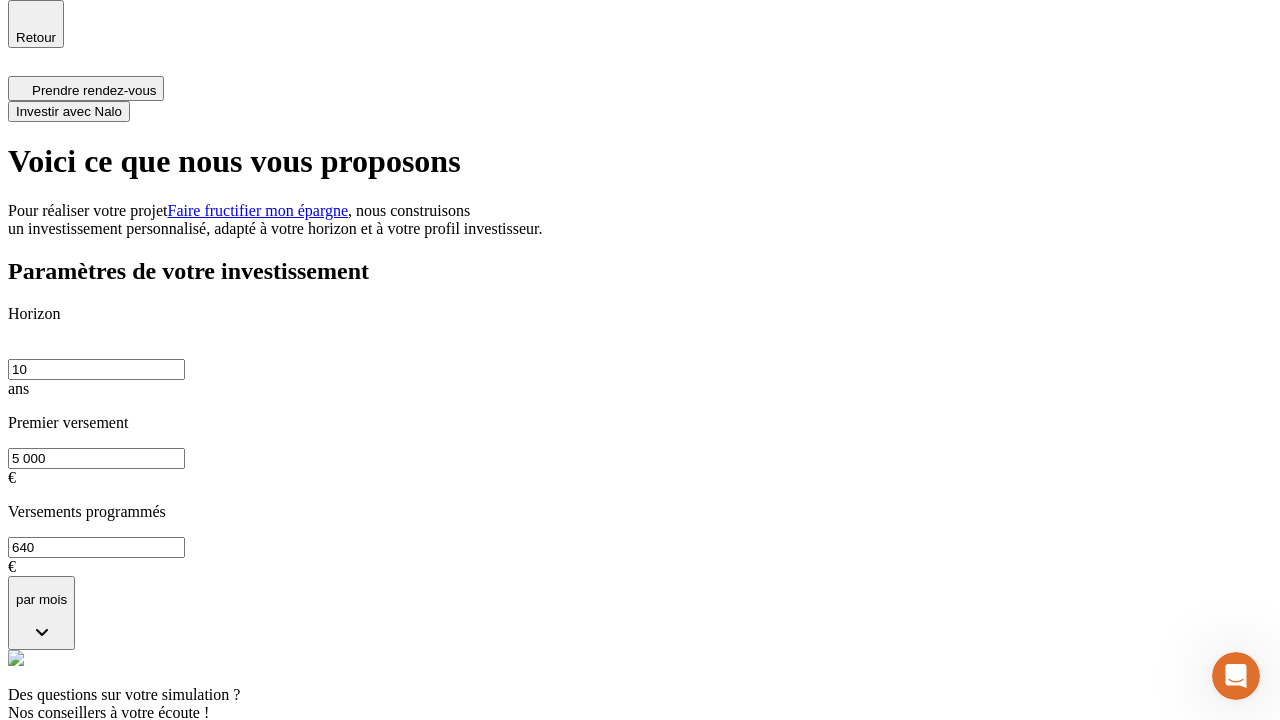 click on "Investir avec Nalo" at bounding box center (69, 111) 